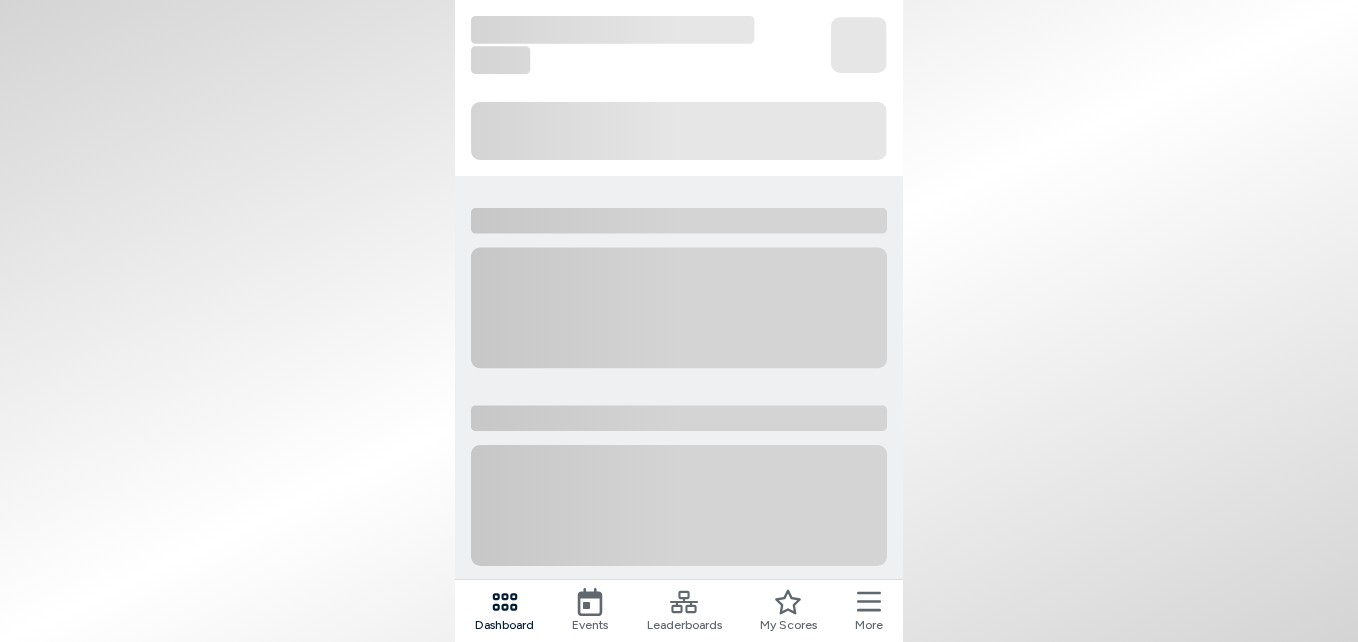 scroll, scrollTop: 0, scrollLeft: 0, axis: both 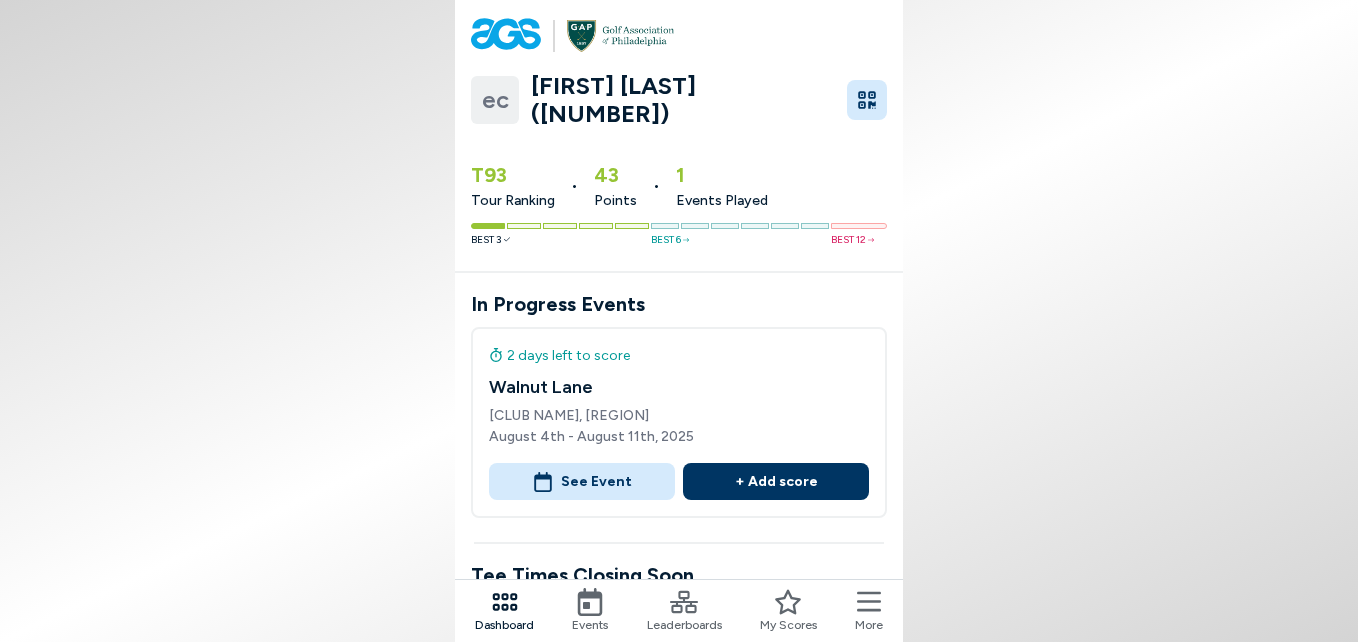 click on "+ Add score" at bounding box center (776, 481) 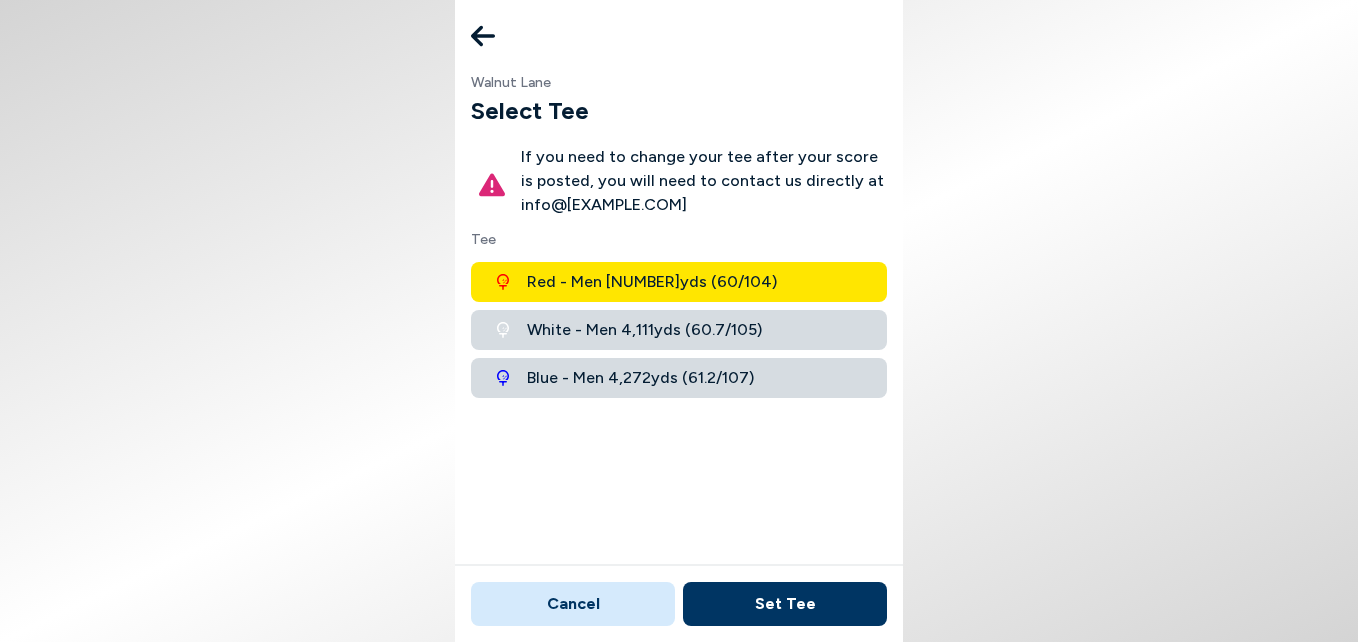 click on "White - Men   [NUMBER]  yds ([NUMBER] / [NUMBER])" at bounding box center [644, 330] 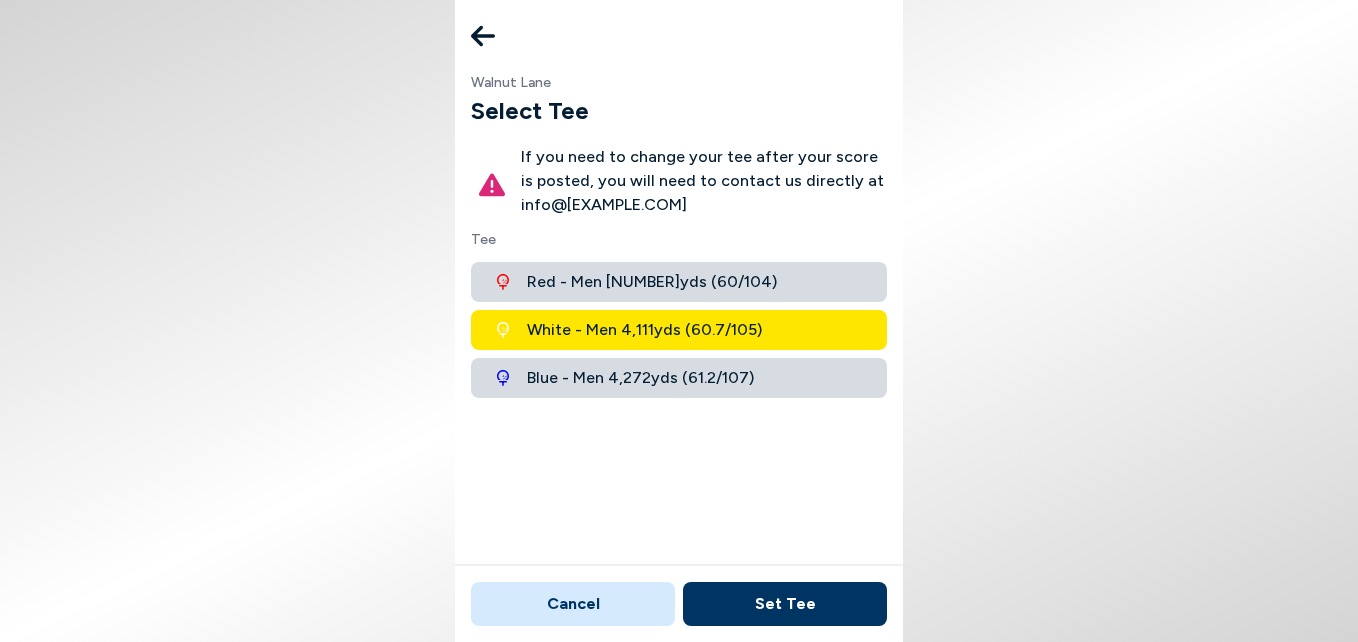 click on "Cancel" at bounding box center (573, 604) 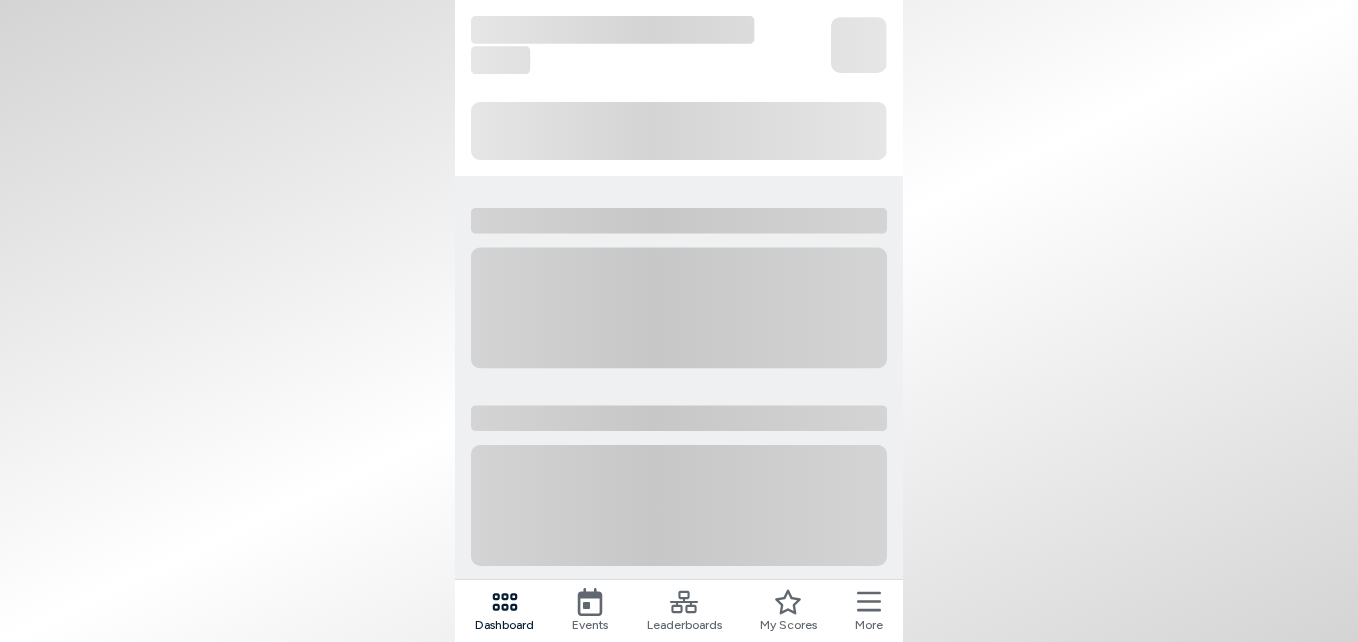 scroll, scrollTop: 0, scrollLeft: 0, axis: both 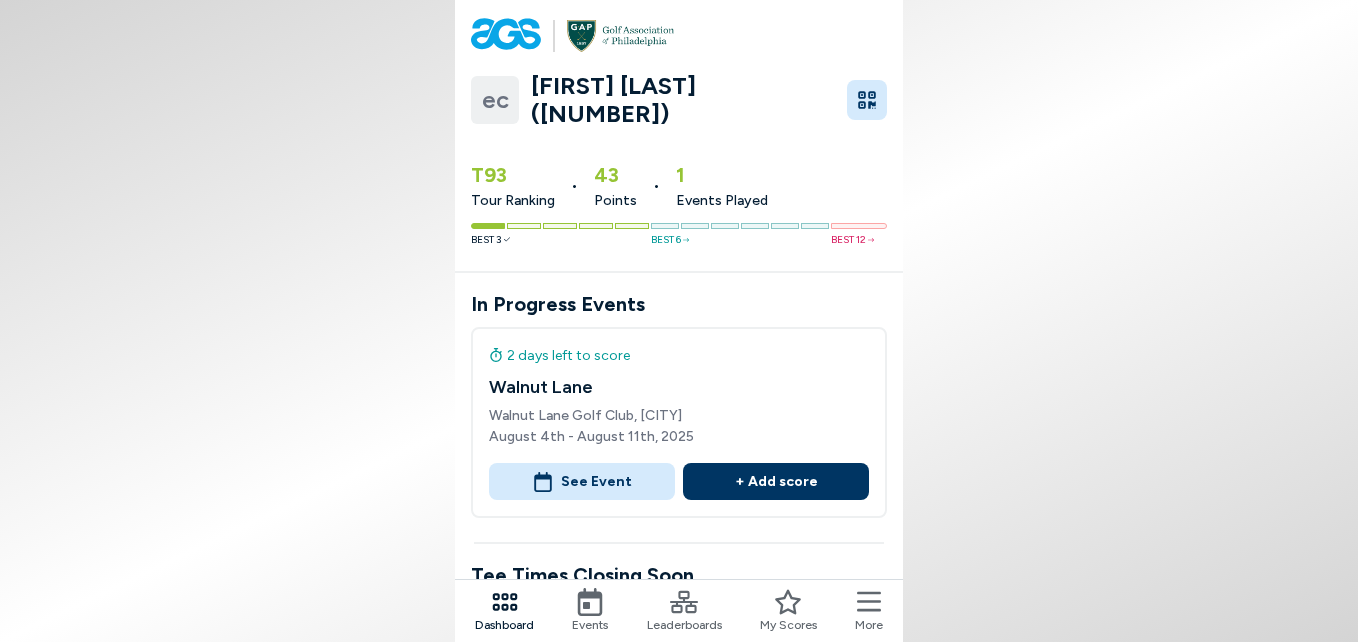 click 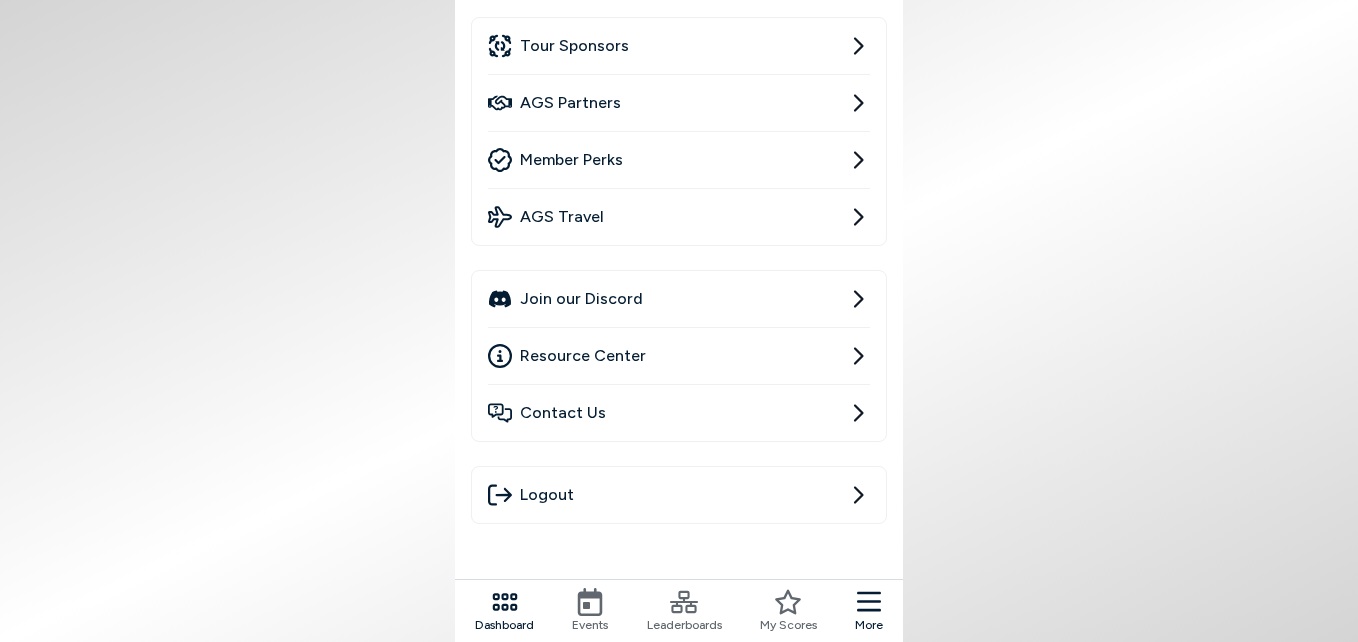 scroll, scrollTop: 0, scrollLeft: 0, axis: both 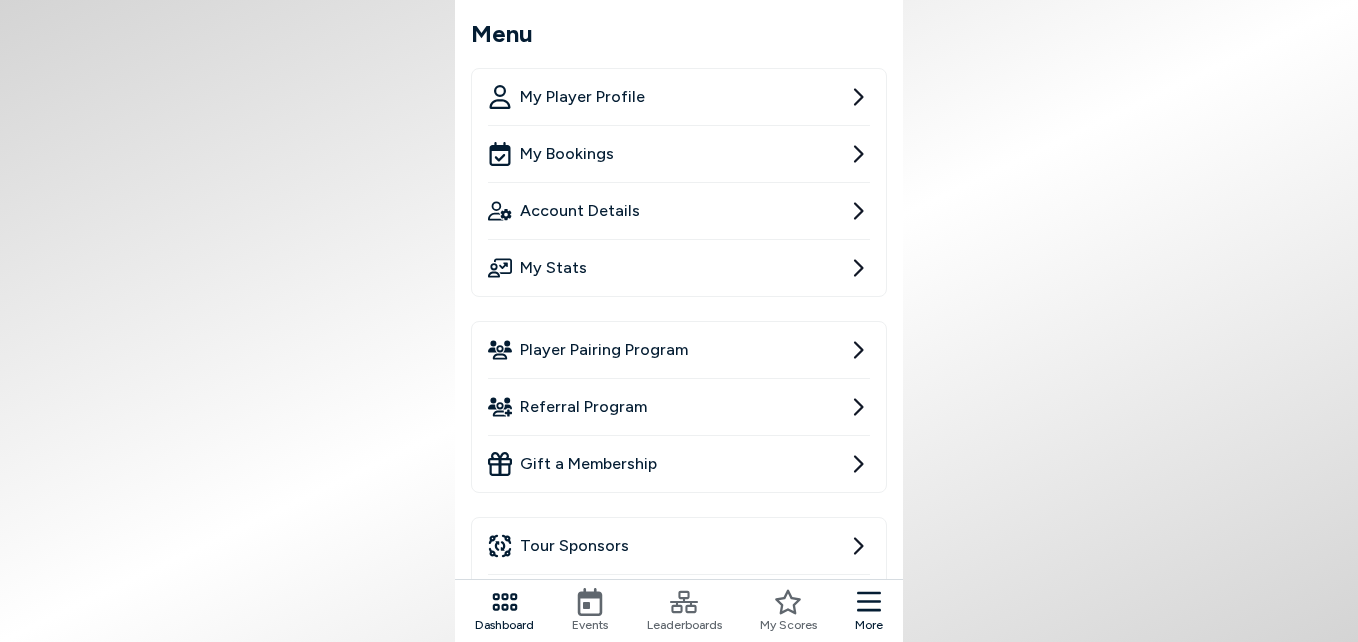 click 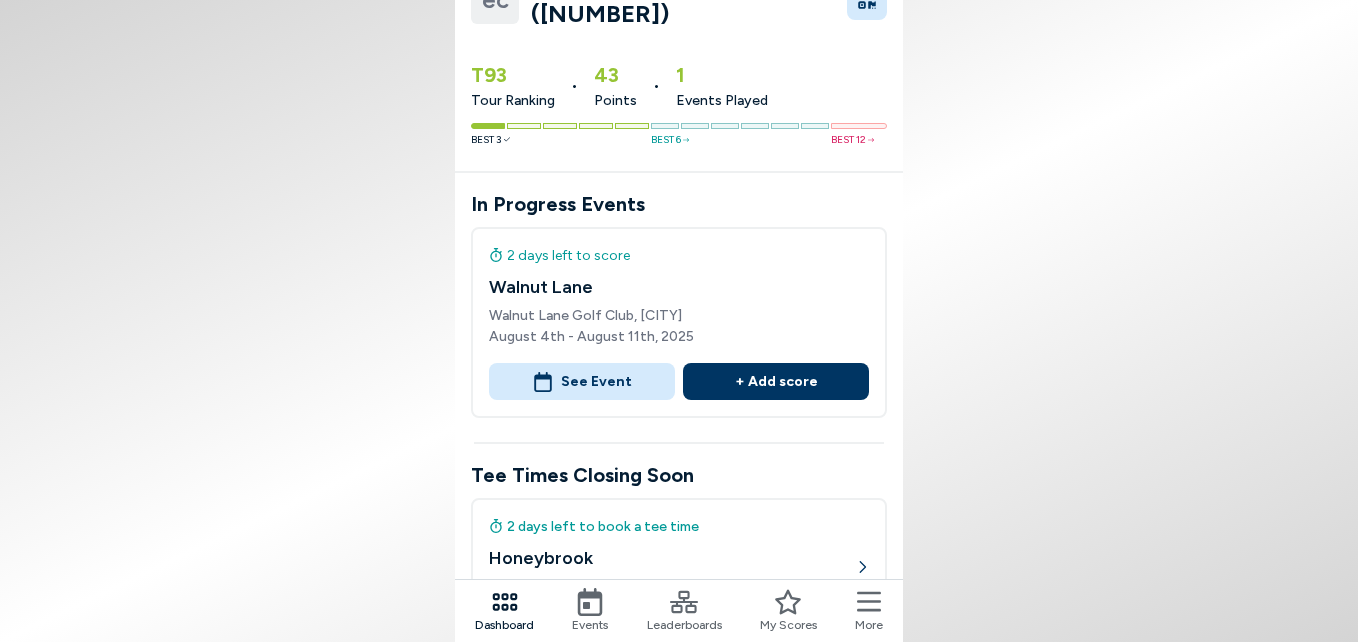 scroll, scrollTop: 200, scrollLeft: 0, axis: vertical 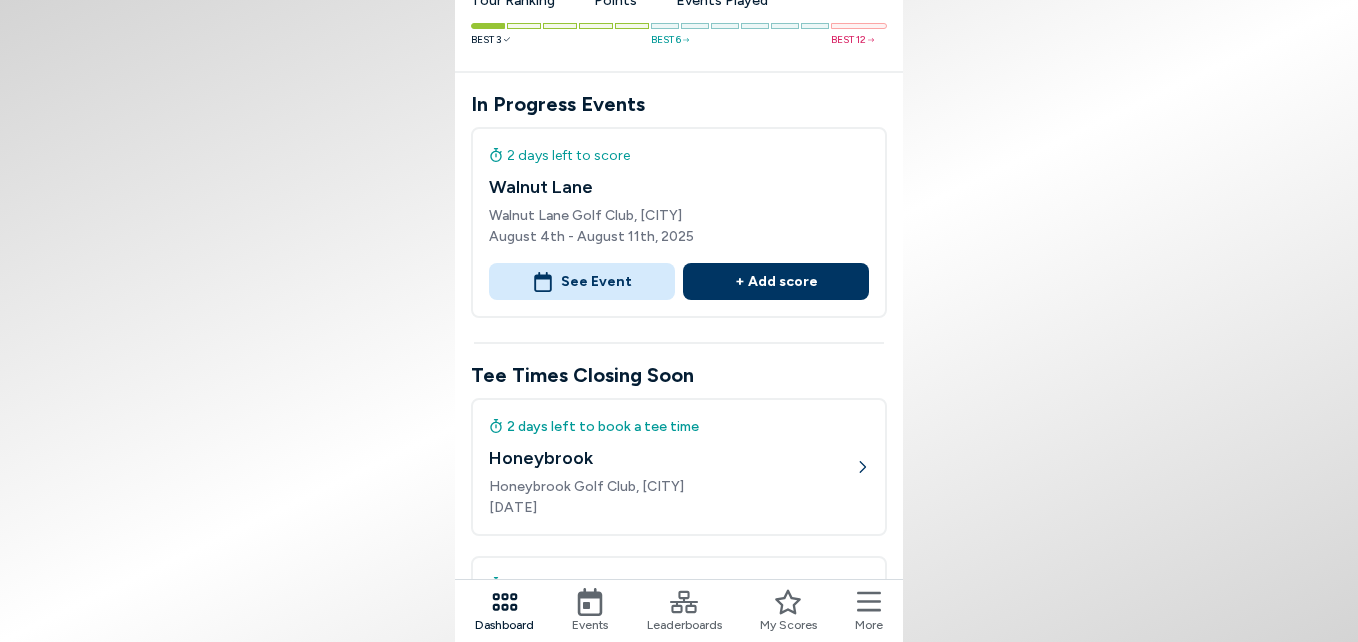 click on "+ Add score" at bounding box center [776, 281] 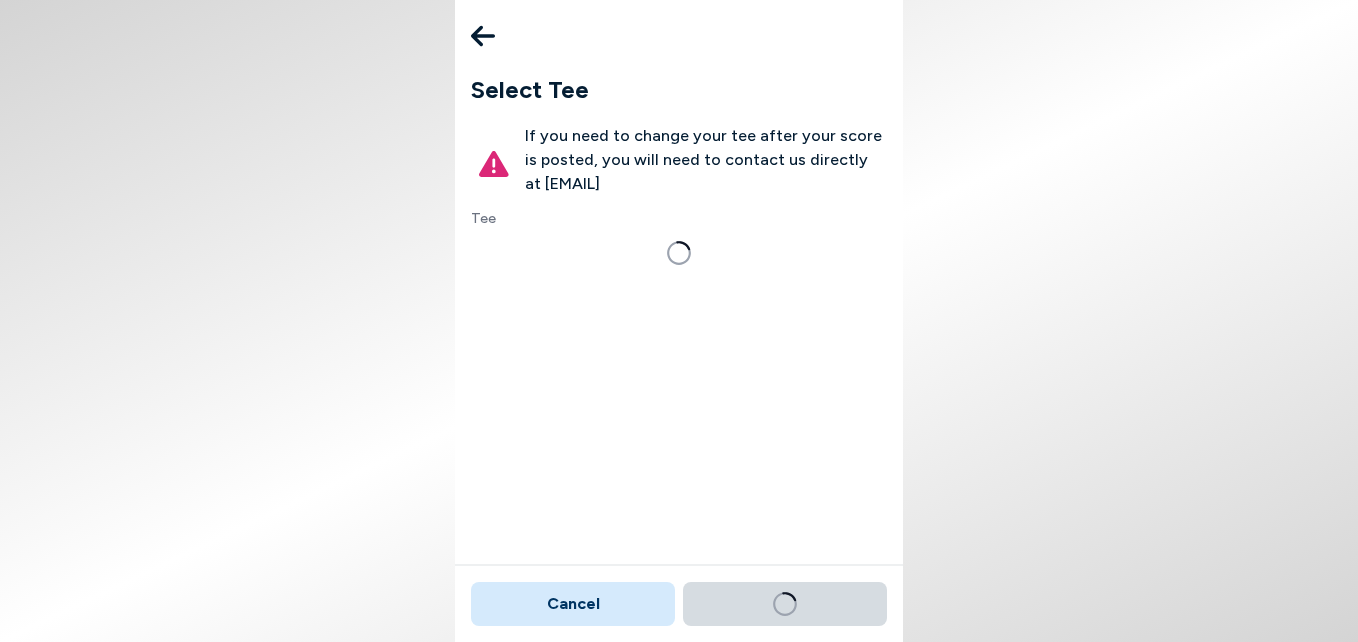 scroll, scrollTop: 0, scrollLeft: 0, axis: both 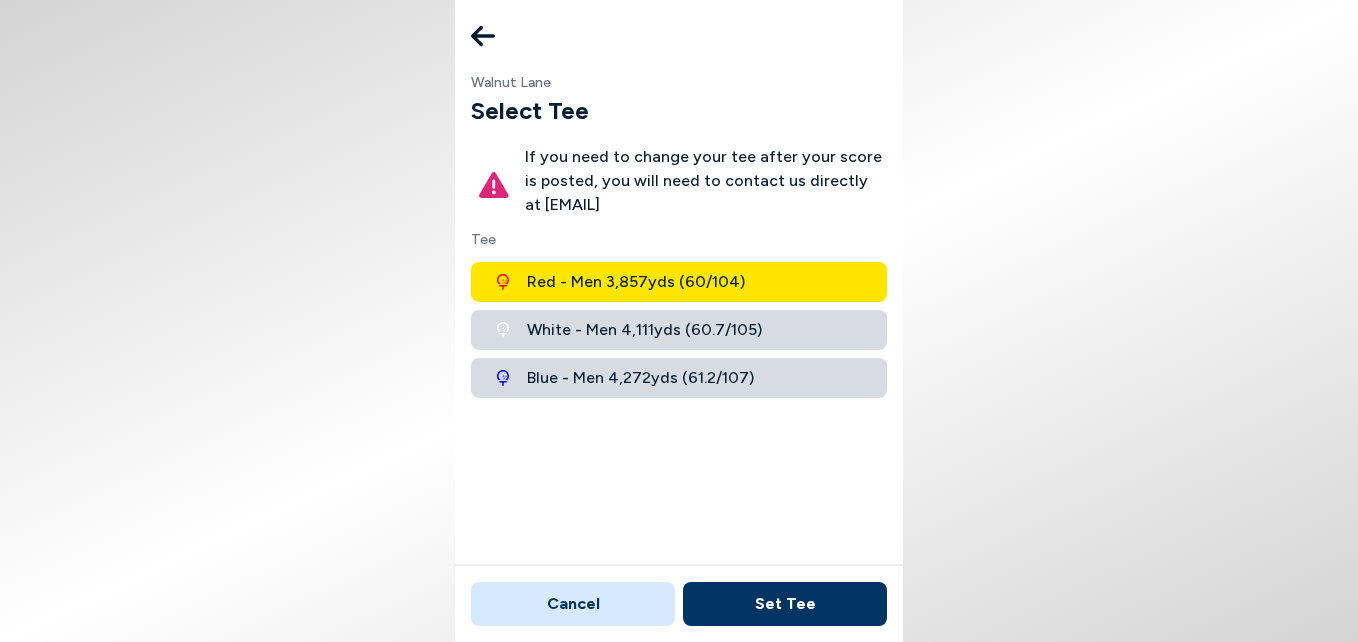 click on "White - Men   [NUMBER]  yds ([NUMBER] / [NUMBER])" at bounding box center (644, 330) 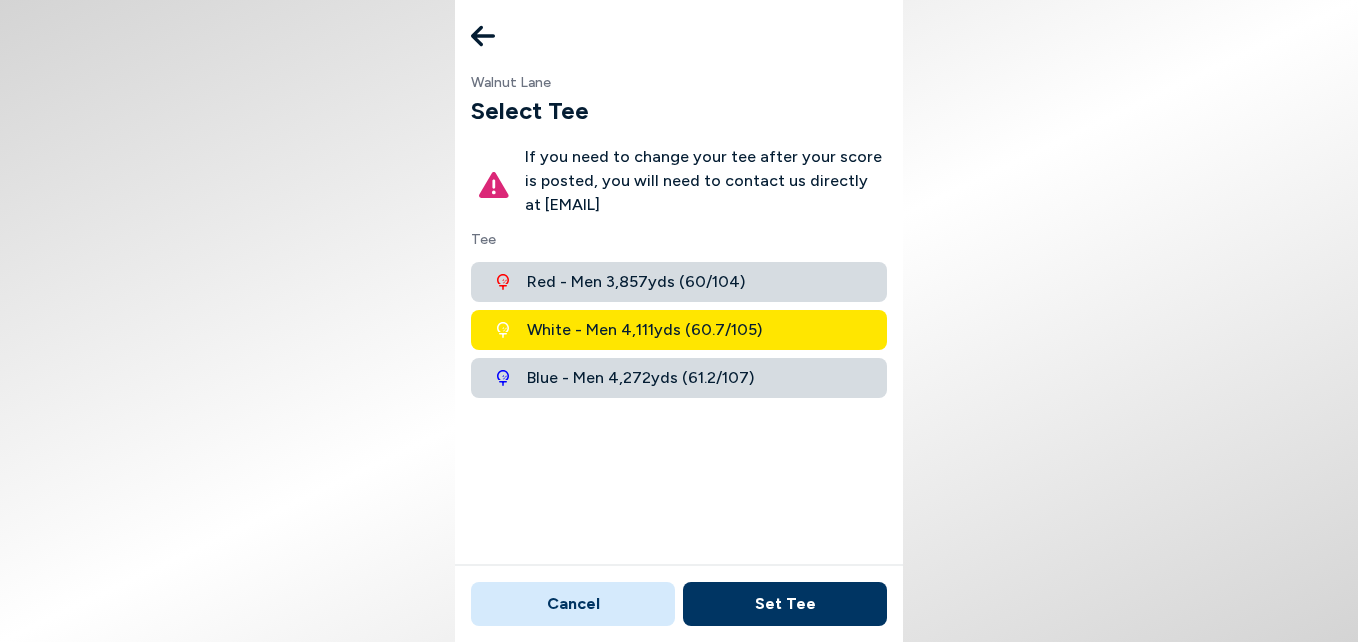 click on "Set Tee" at bounding box center (785, 604) 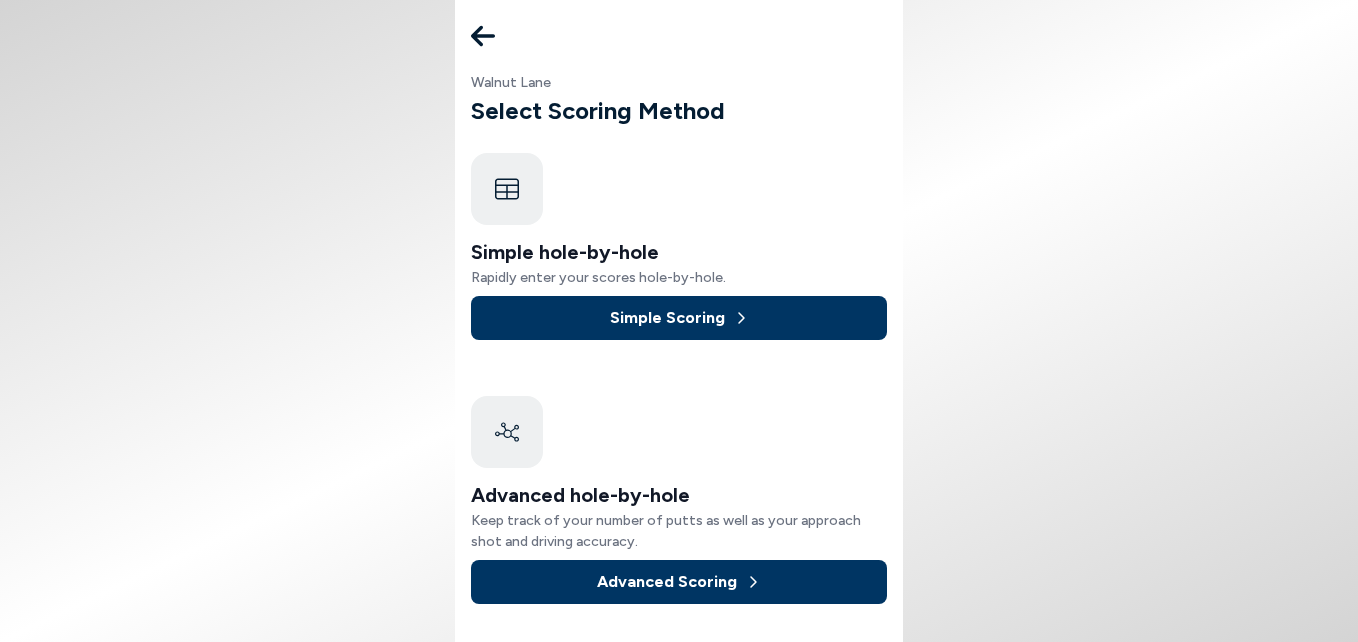 click 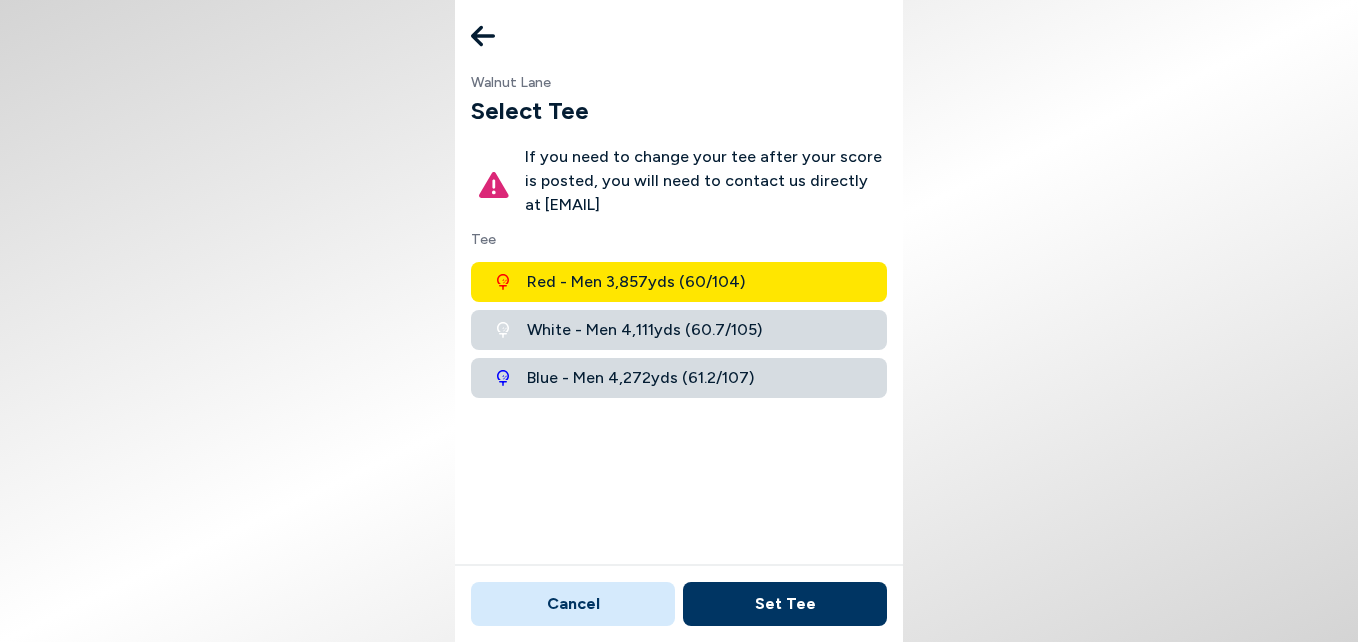 click on "Cancel" at bounding box center (573, 604) 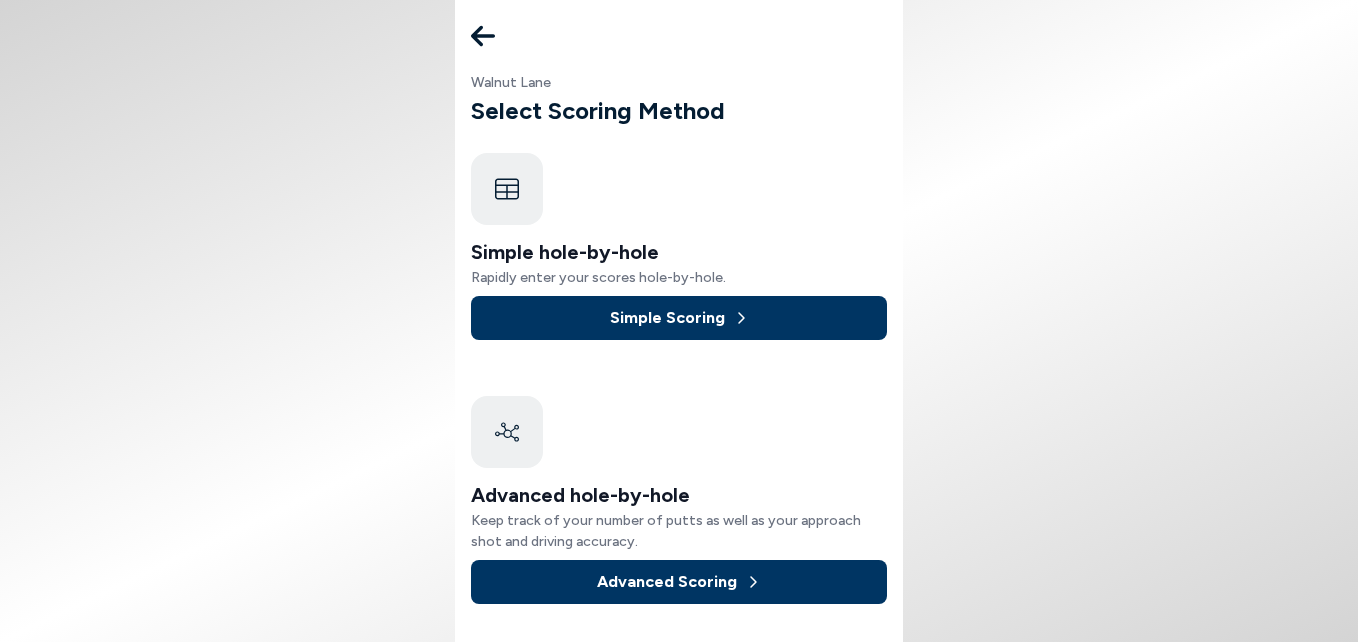 click on "Simple Scoring" at bounding box center (679, 318) 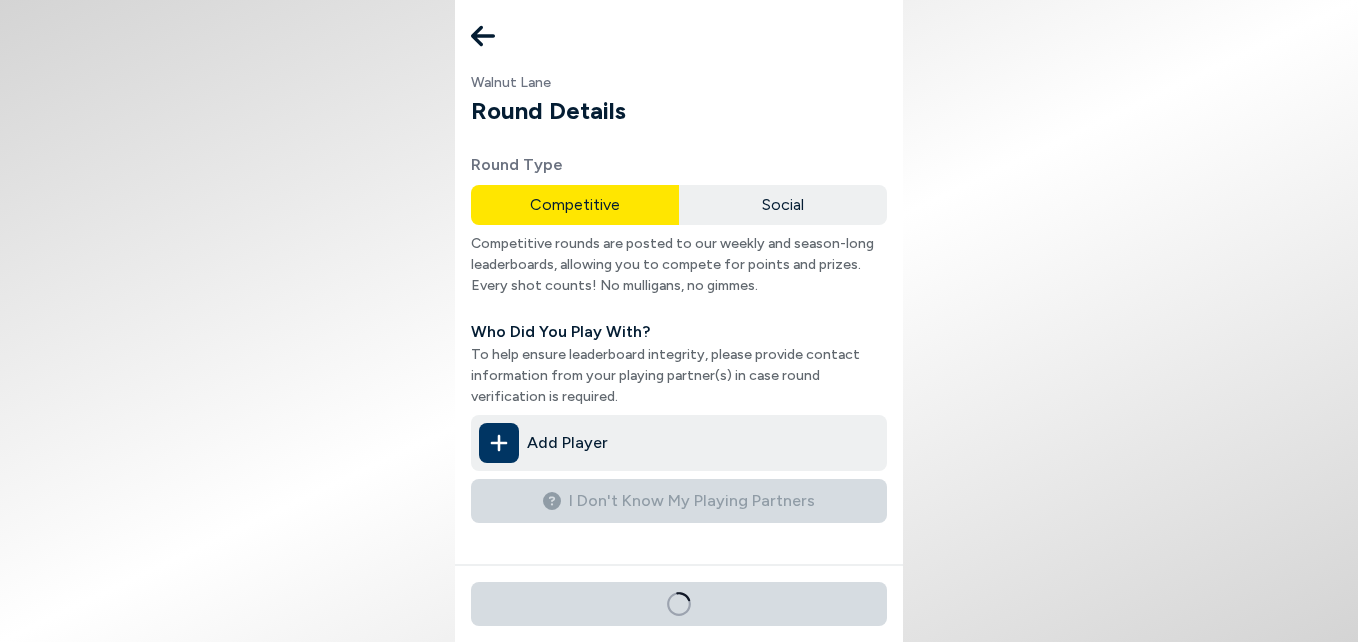 click 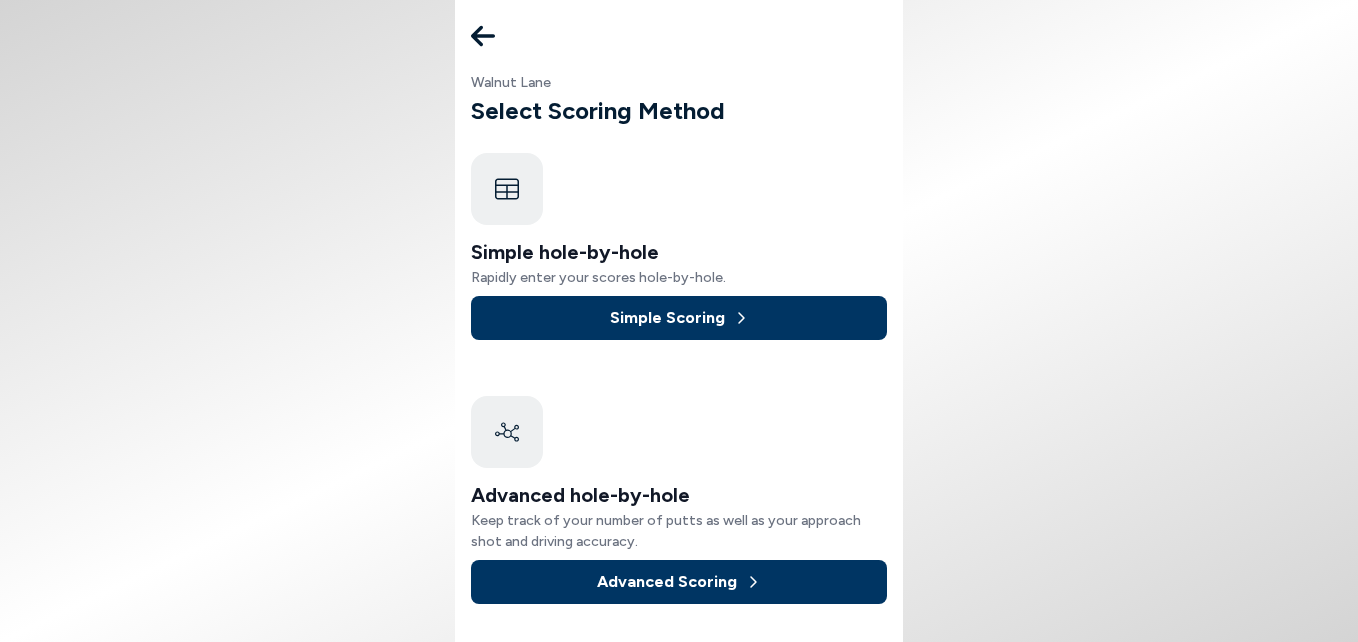 click 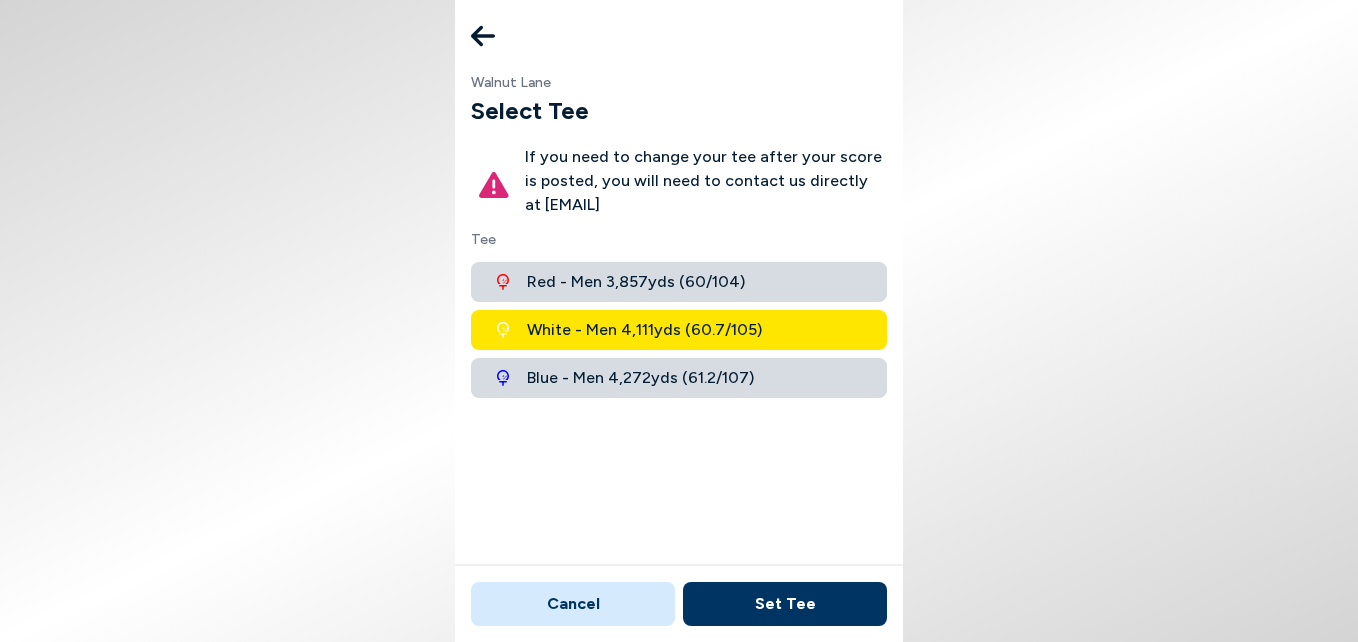 click 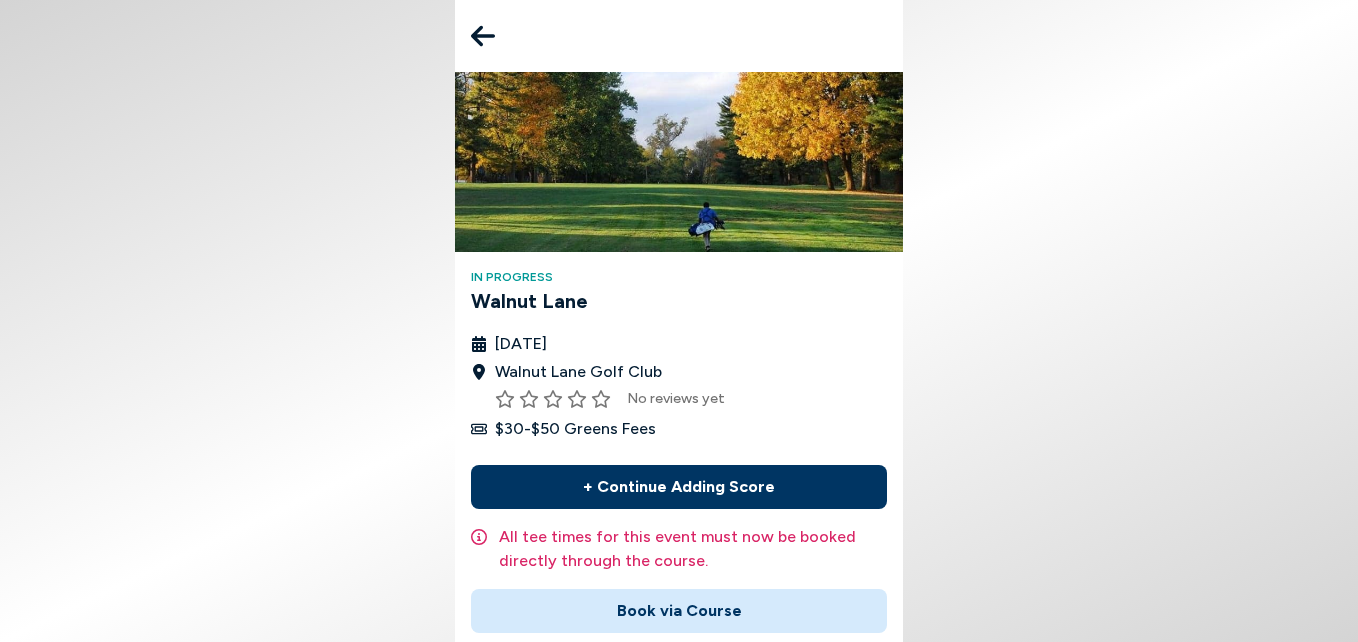 click on "In Progress Walnut Lane August 4th - 10th, 2025 Walnut Lane Golf Club No reviews yet $30-$50 Greens Fees +   Continue Adding Score All tee times for this event must now be booked directly through the course. Book via Course Member Bookings Find a Partner Course Notes *The Gross Division Tee Box for this event is Blue (61.2/107)* Overview Info Results Gallery Reviews Event Details Format Stroke Play Practice/Instruction Driving Range:  Yes Putting Green:  Yes Tees Blue - Ladies   4,272  yds ( 64.7 / 106 ) Blue - Men   4,272  yds ( 61.2 / 107 ) White - Ladies   4,111  yds ( 63.9 / 104 ) +3 more Golfers can play from any tees that they want, you'll be able to choose when posting your score. Event Description Read more Leaderboards View all Handicap Index®   6.1 - 54 POS Name To Par Gross 1 Christopher Jones -6 76 T2 James Price -4 72 T2 Tim Miller -4 74 Gallery View images Location Walnut Lane Golf Club ,  Greater Philadelphia Get Directions" at bounding box center (679, 321) 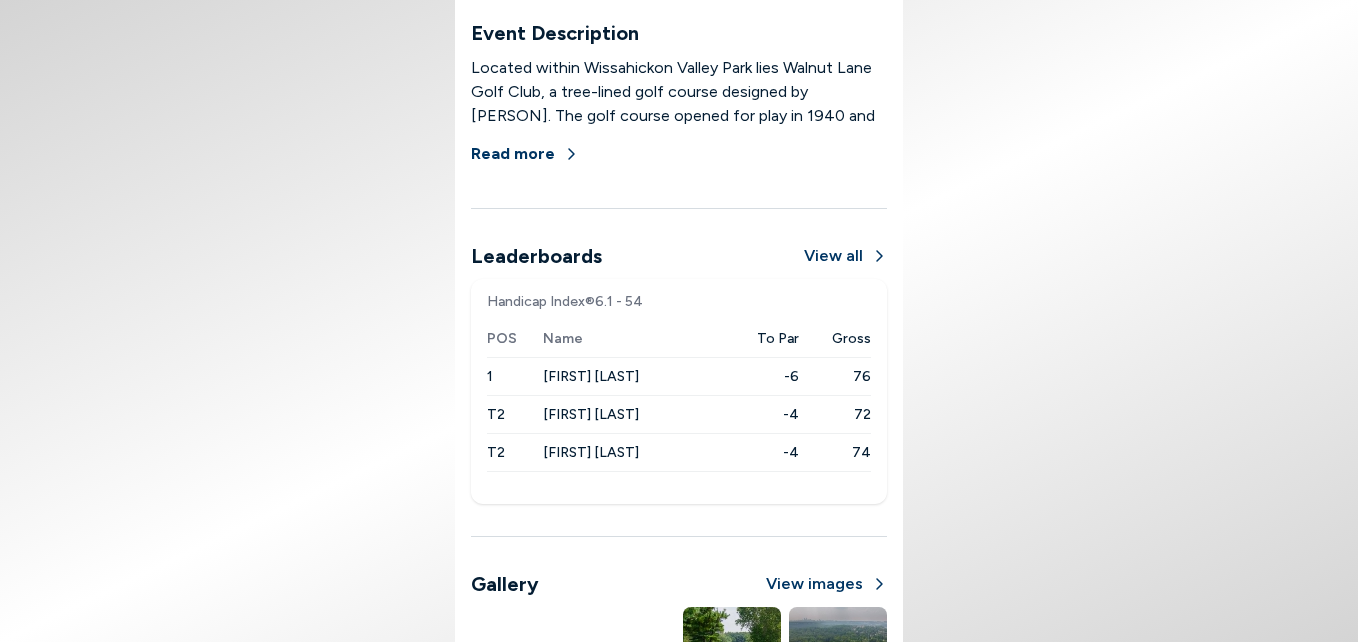 scroll, scrollTop: 1200, scrollLeft: 0, axis: vertical 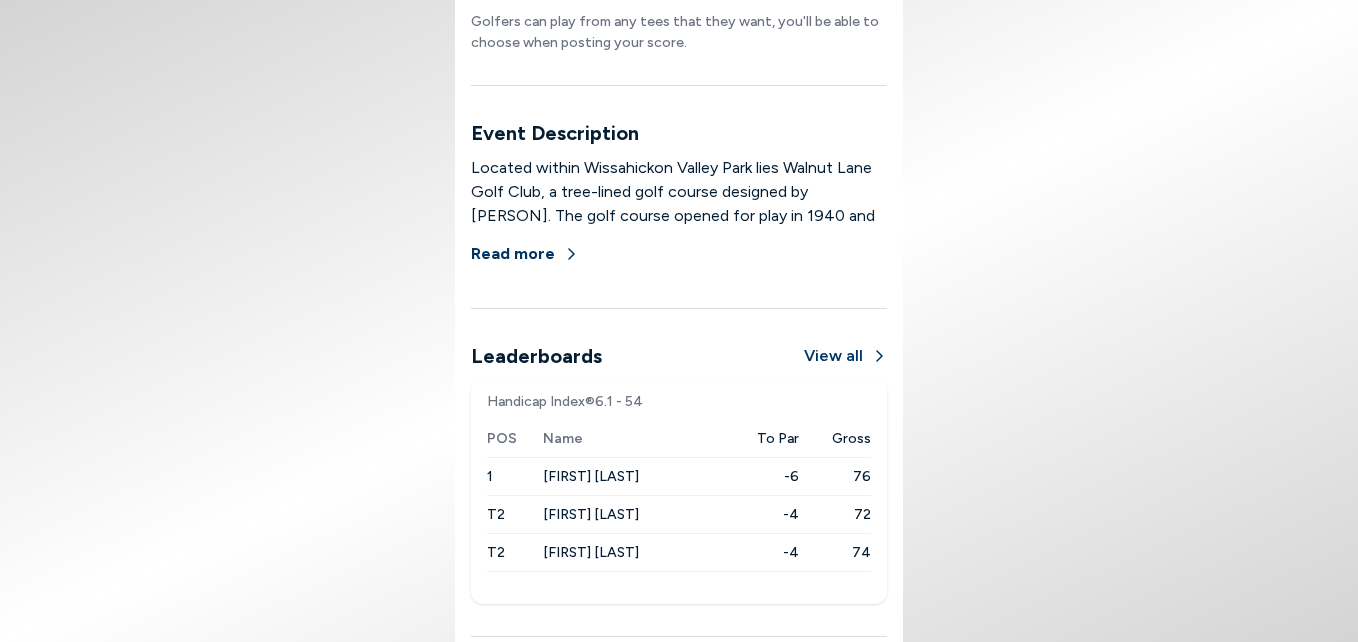 click on "View all" at bounding box center [845, 356] 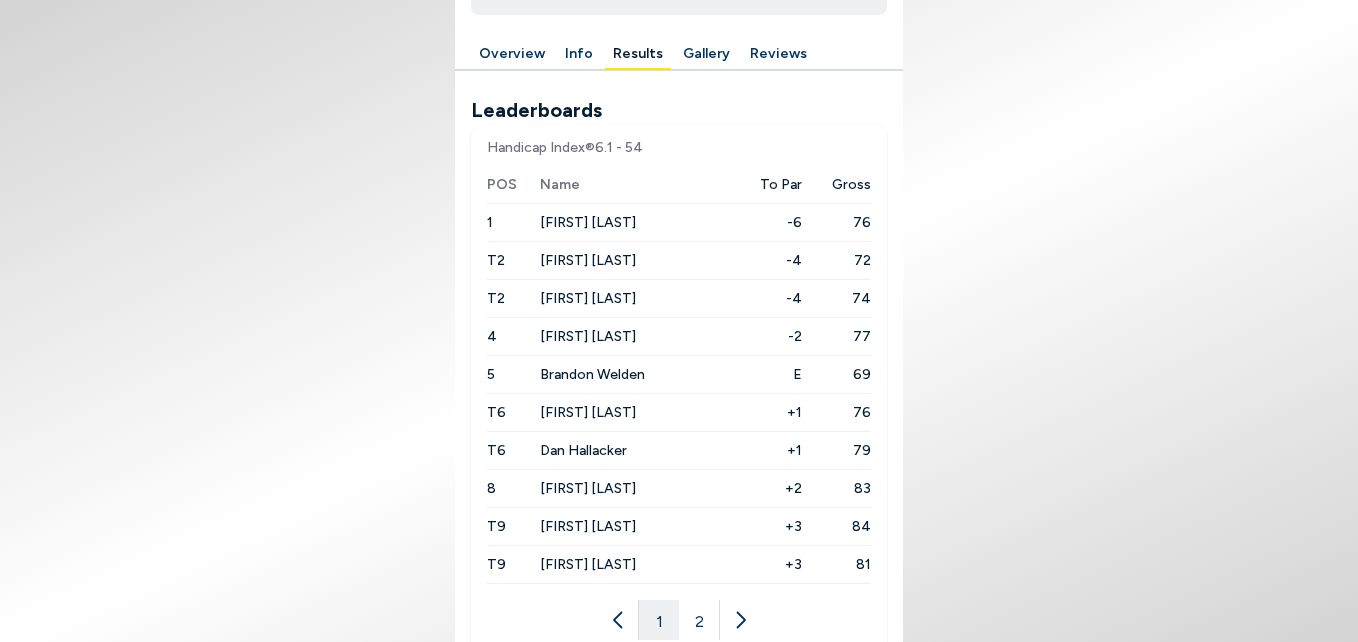 scroll, scrollTop: 816, scrollLeft: 0, axis: vertical 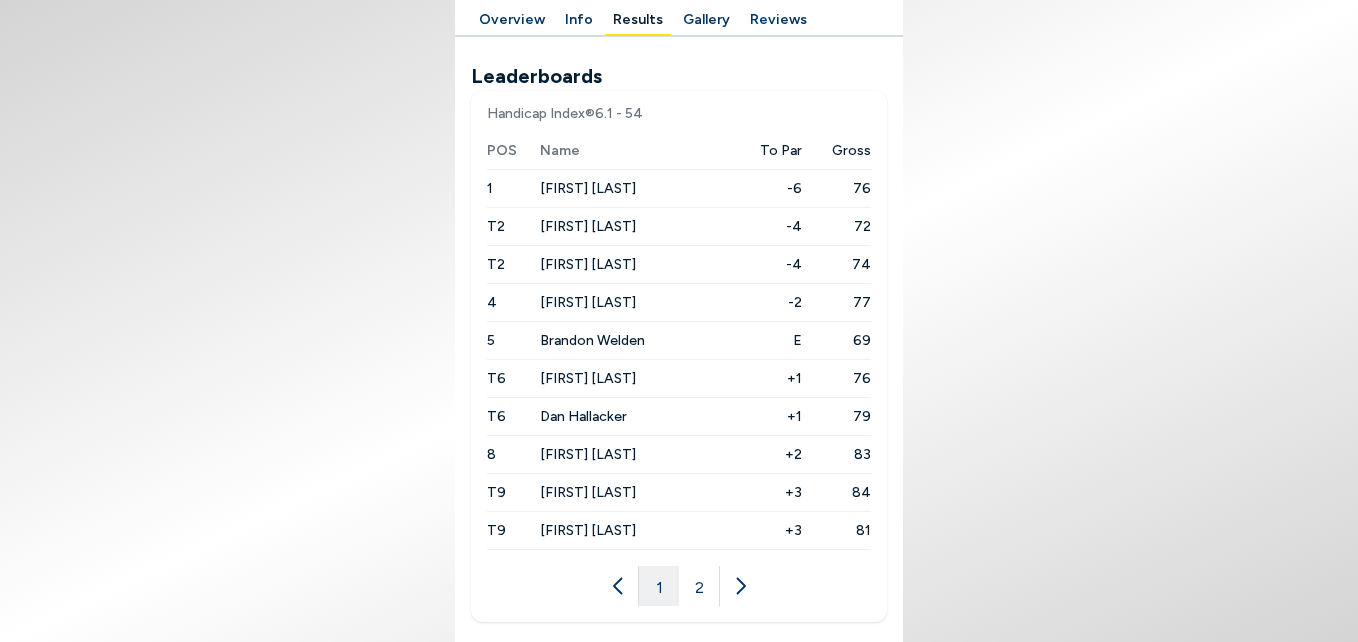click on "2" at bounding box center [699, 586] 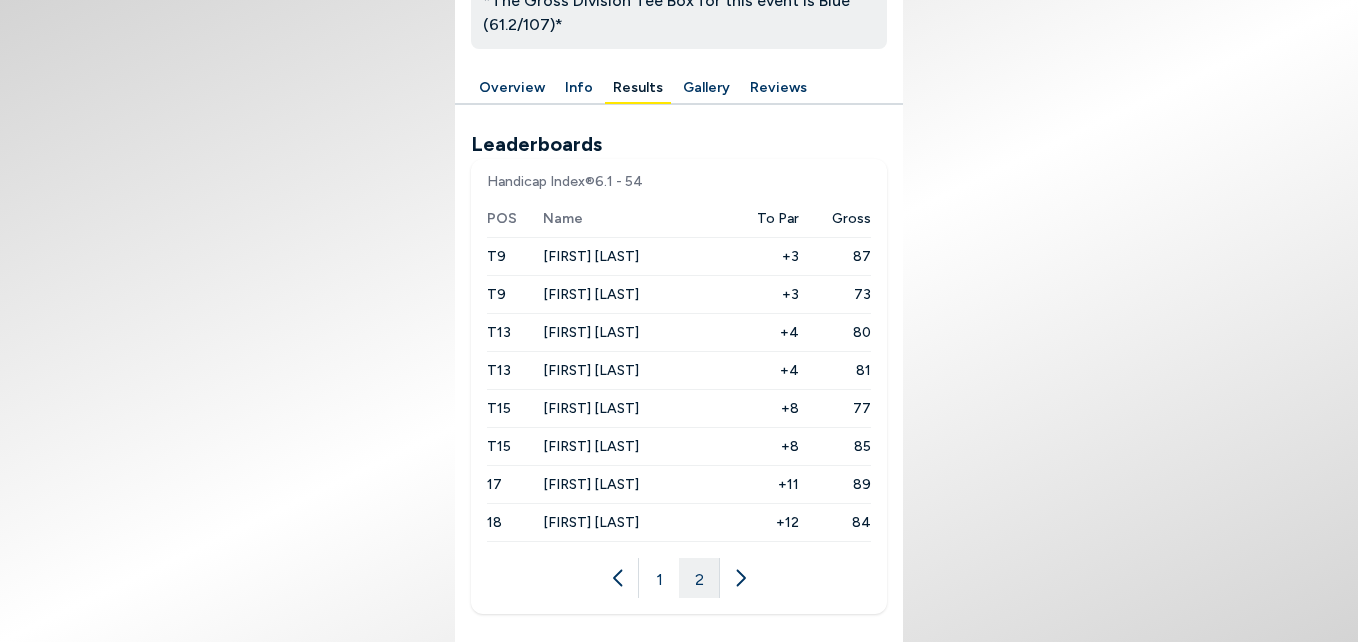 click 